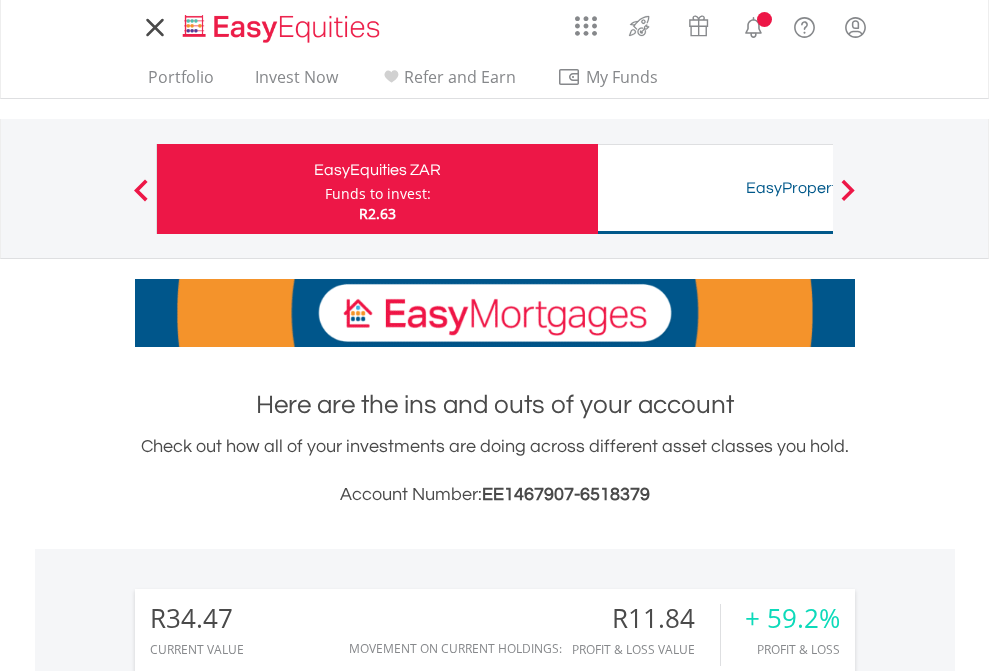 scroll, scrollTop: 0, scrollLeft: 0, axis: both 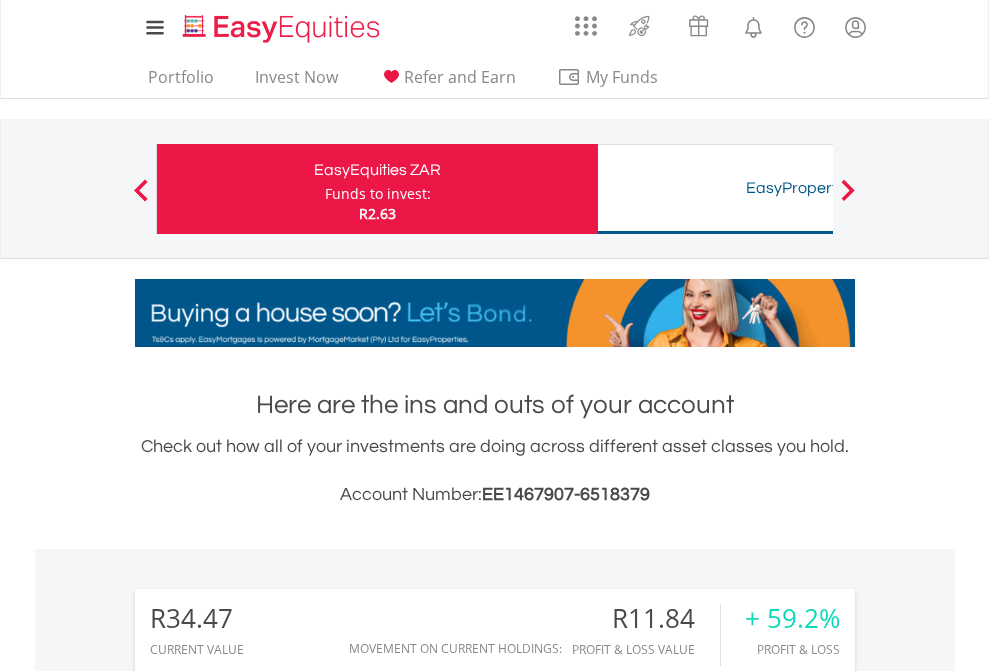 click on "Funds to invest:" at bounding box center (378, 194) 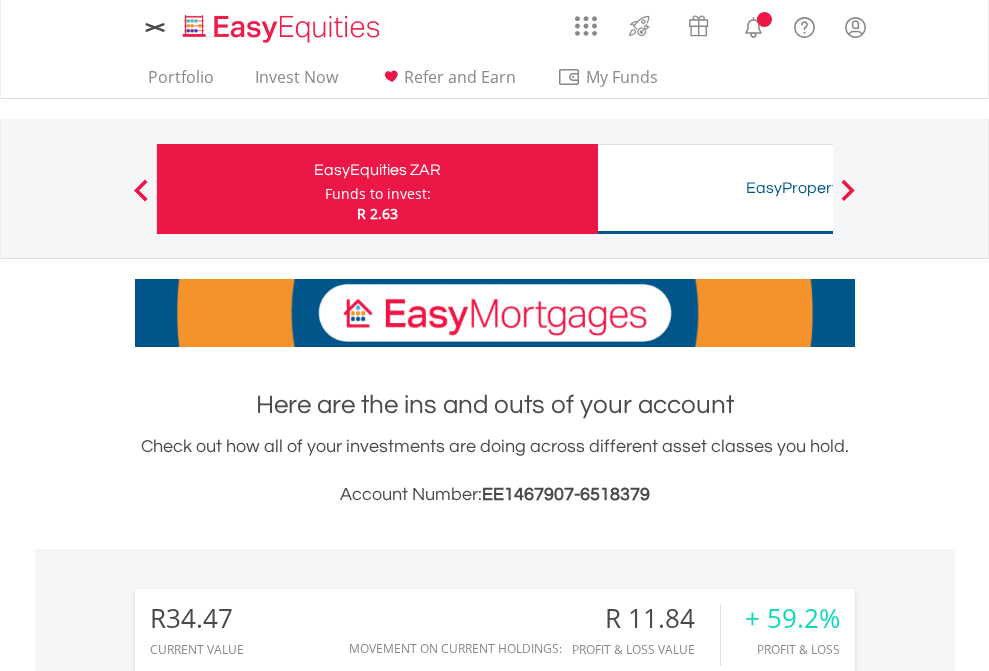 scroll, scrollTop: 0, scrollLeft: 0, axis: both 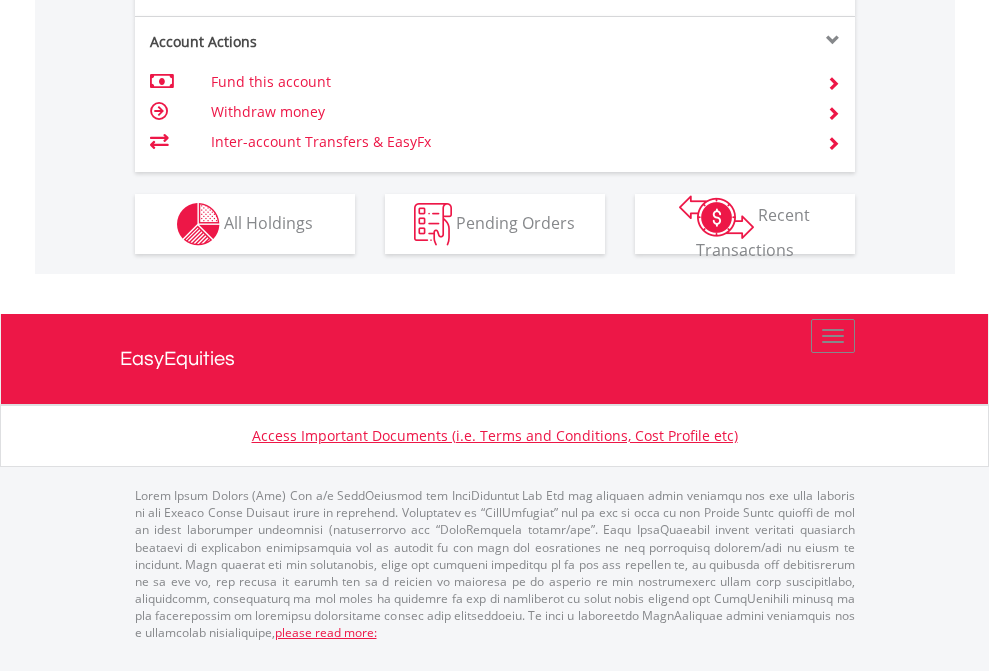 click on "Investment types" at bounding box center (706, -337) 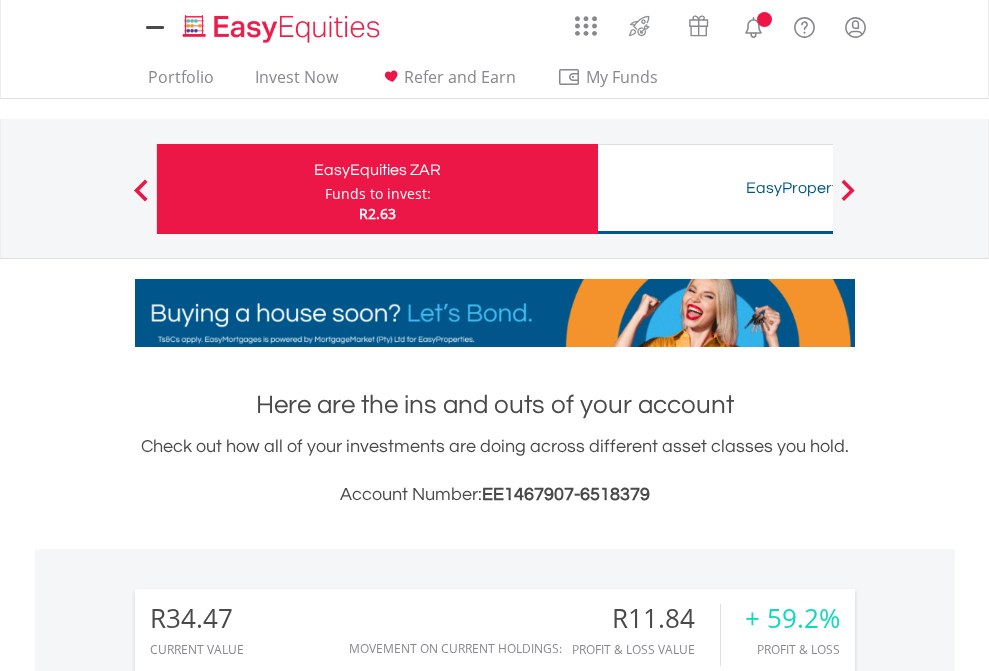 click on "All Holdings" at bounding box center (268, 1466) 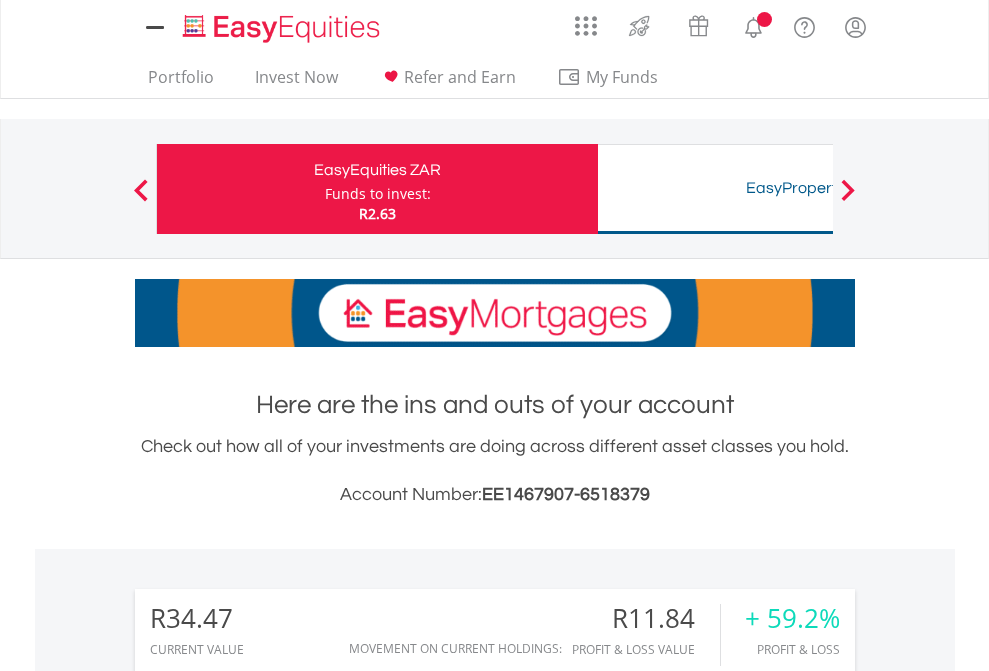 scroll, scrollTop: 1493, scrollLeft: 0, axis: vertical 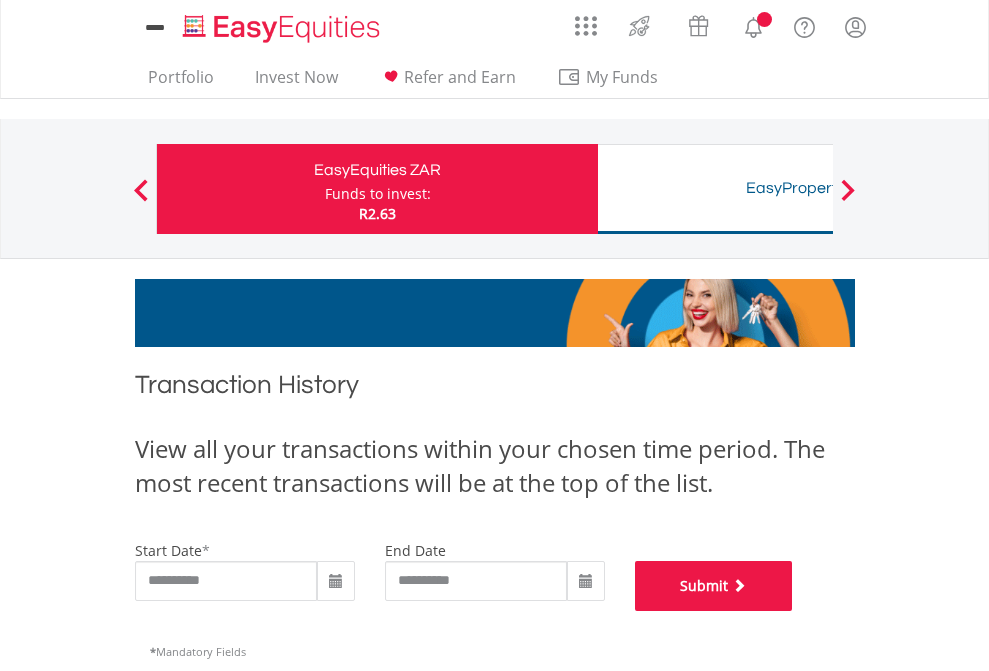 click on "Submit" at bounding box center [714, 586] 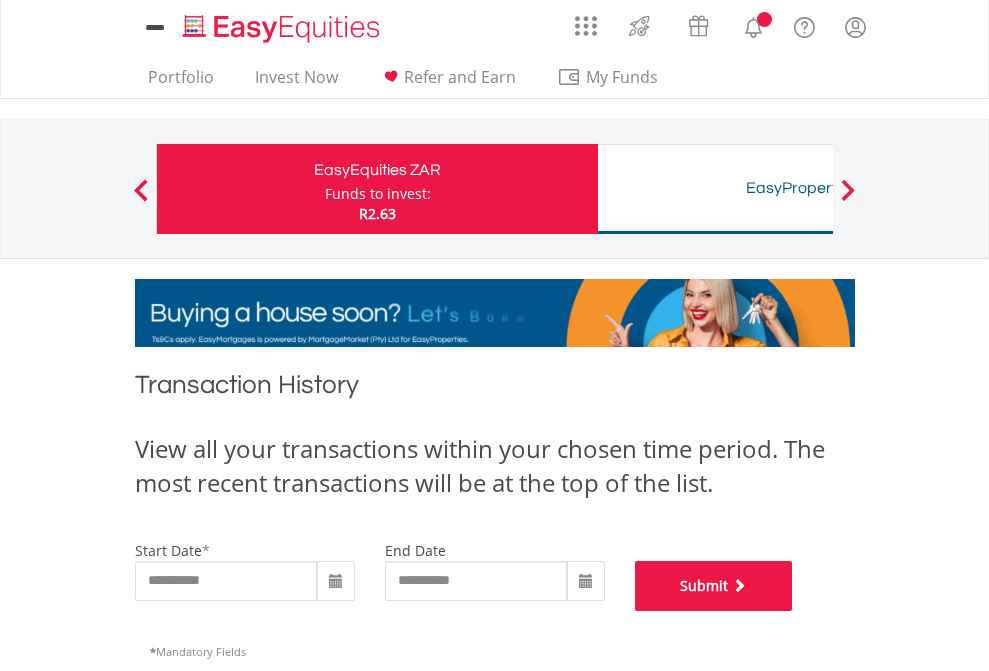 scroll, scrollTop: 811, scrollLeft: 0, axis: vertical 